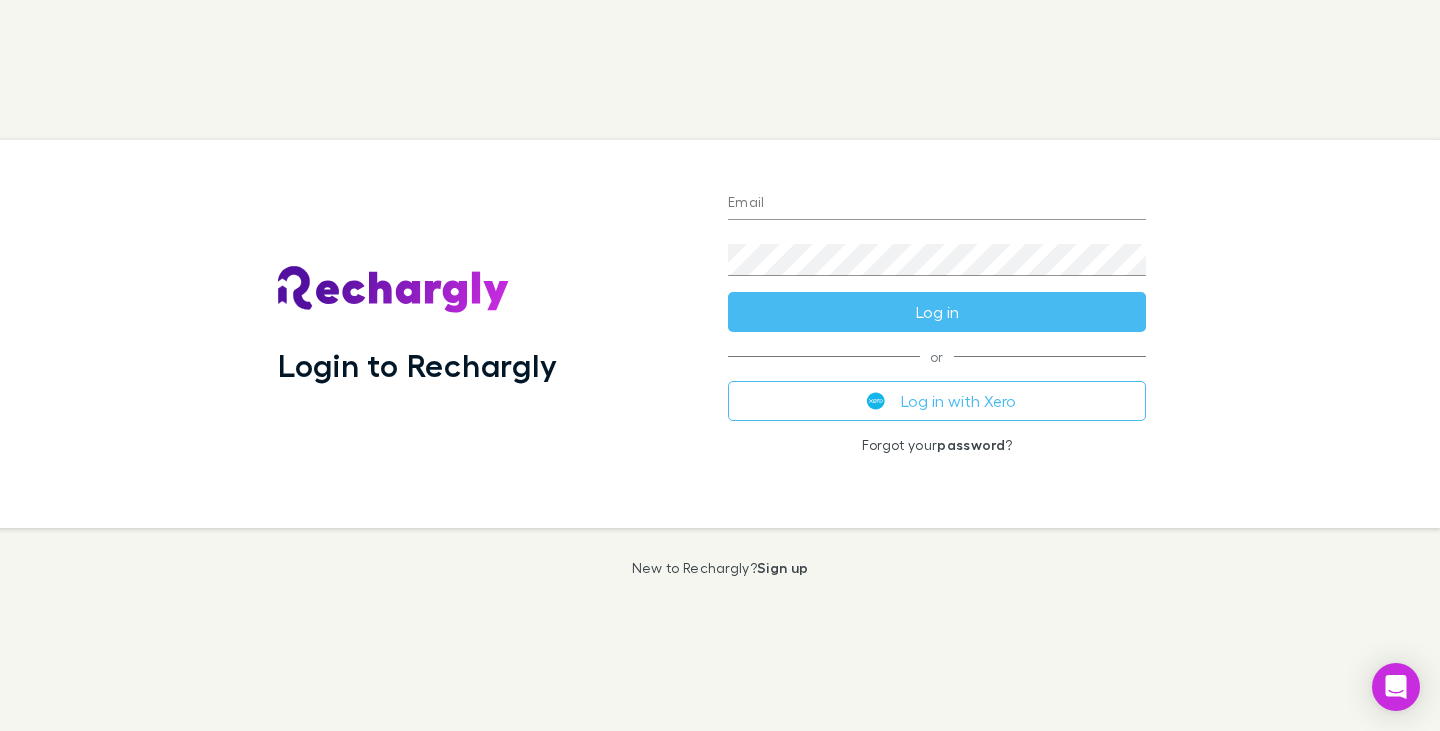 scroll, scrollTop: 0, scrollLeft: 0, axis: both 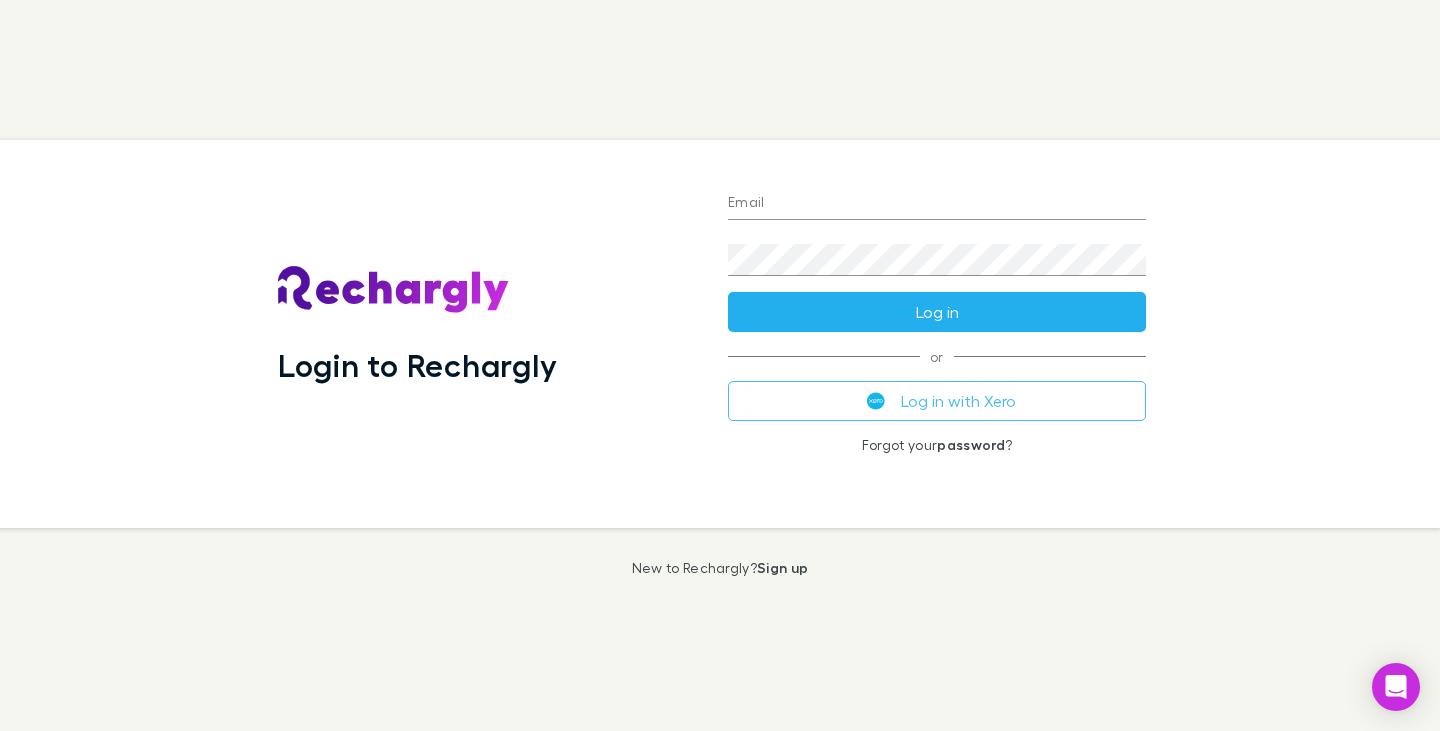 type on "**********" 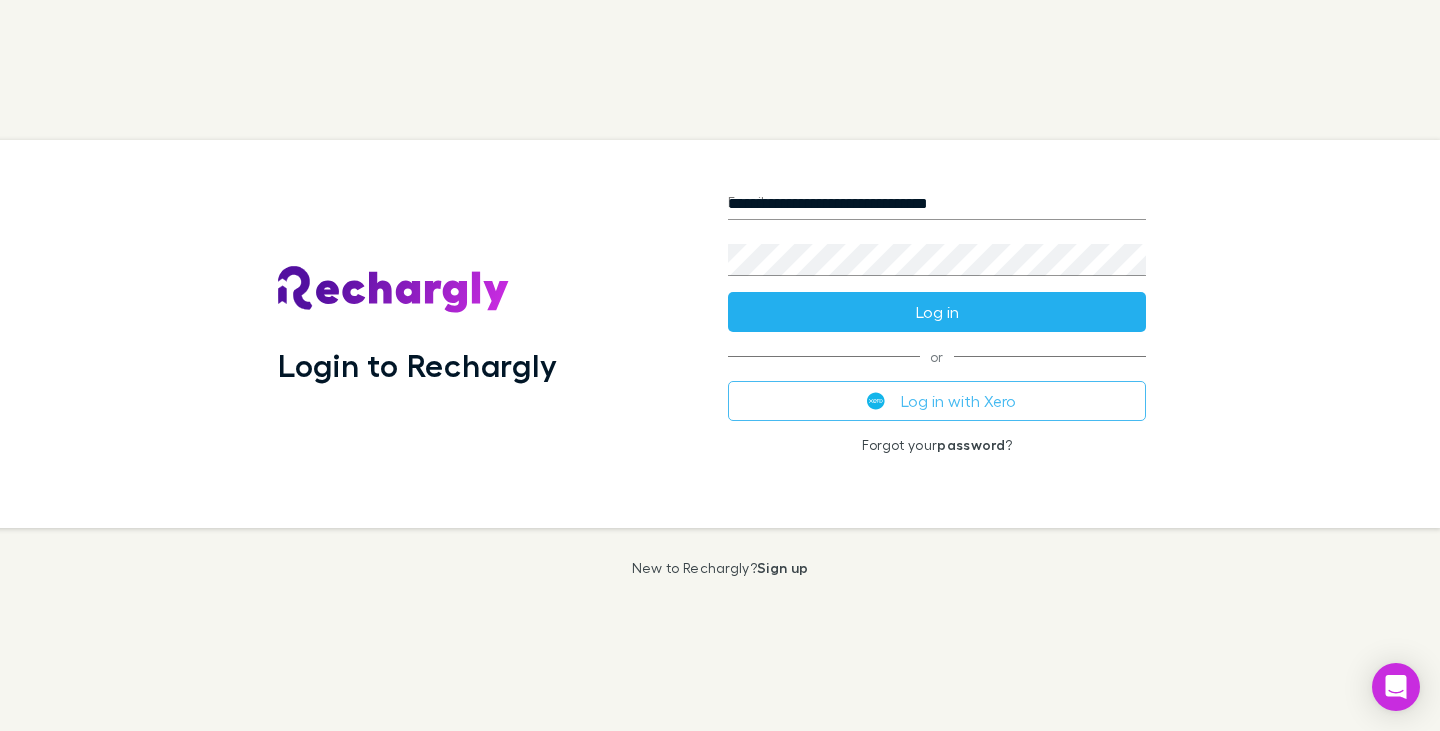 click on "Log in" at bounding box center (937, 312) 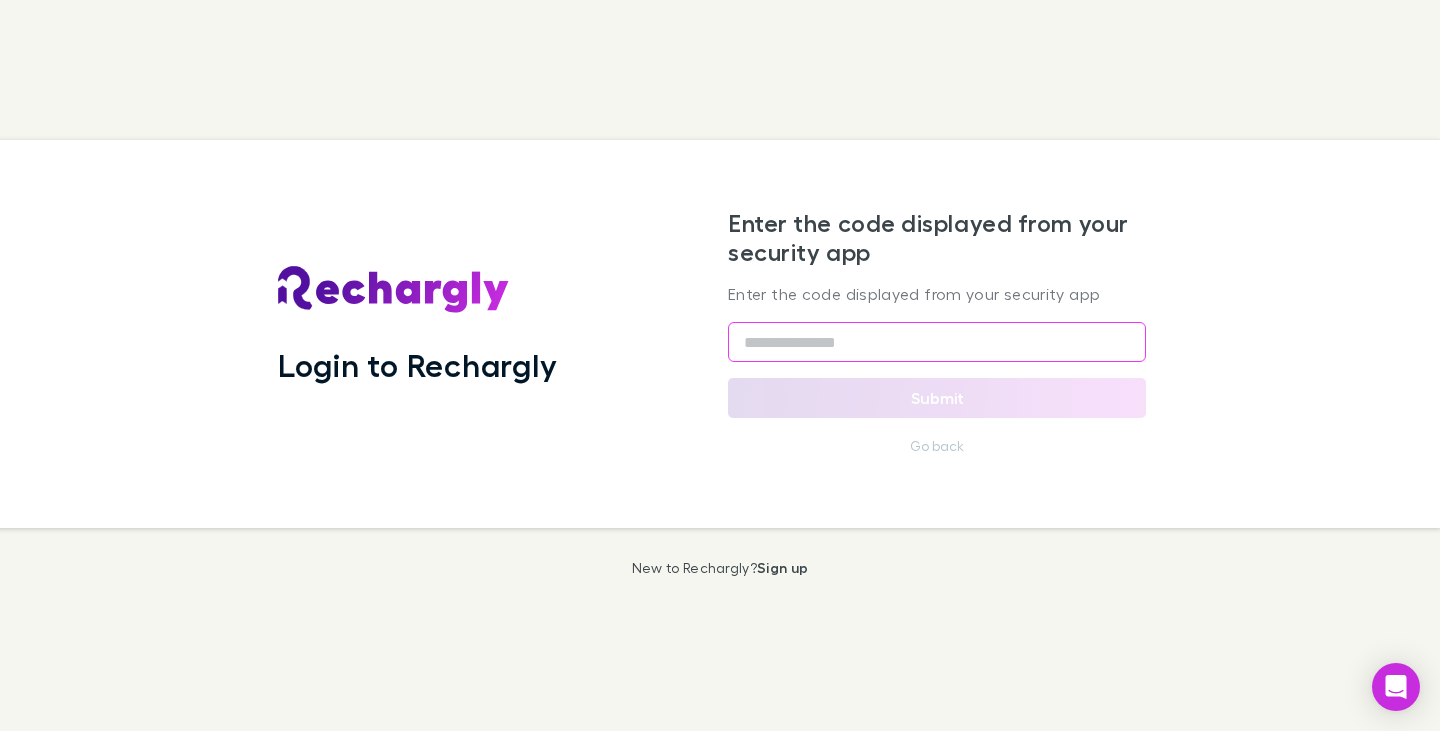 click at bounding box center [937, 342] 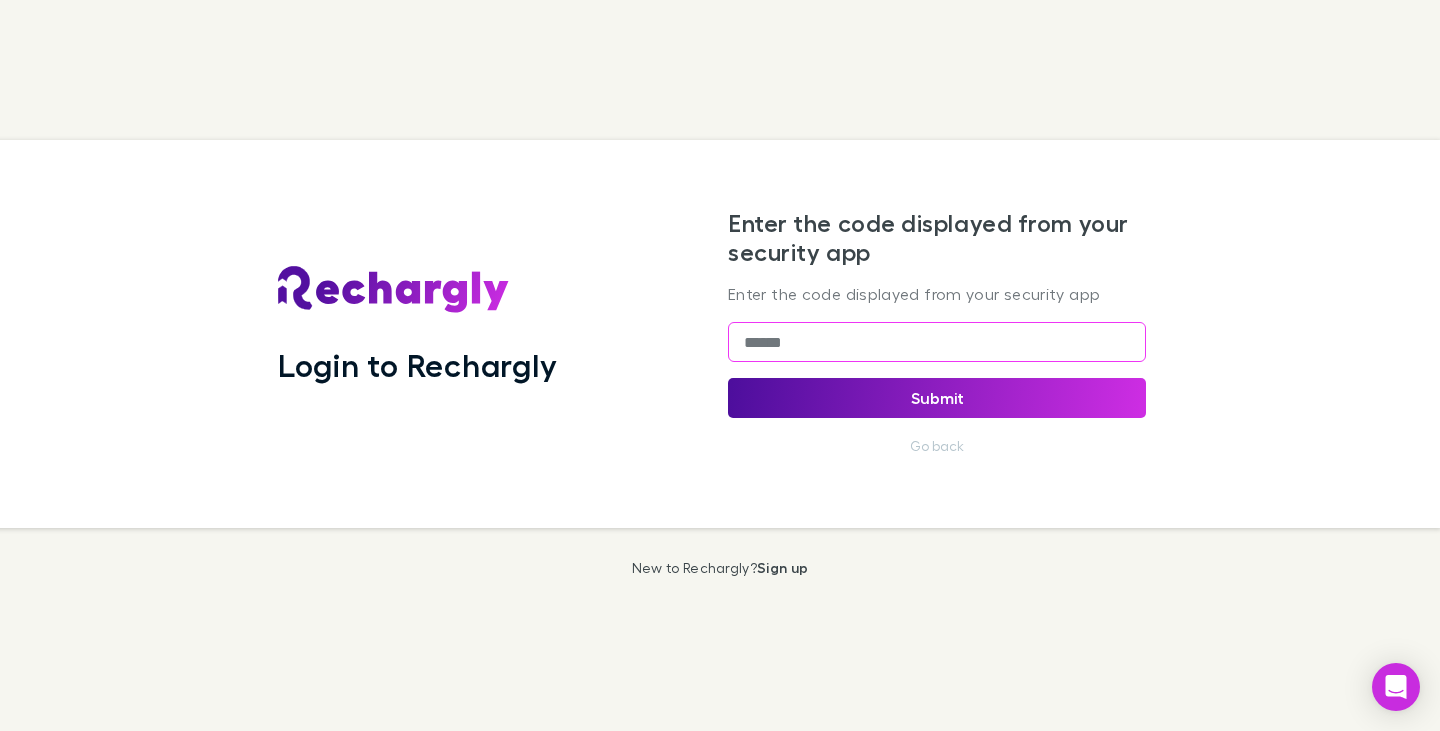 type on "******" 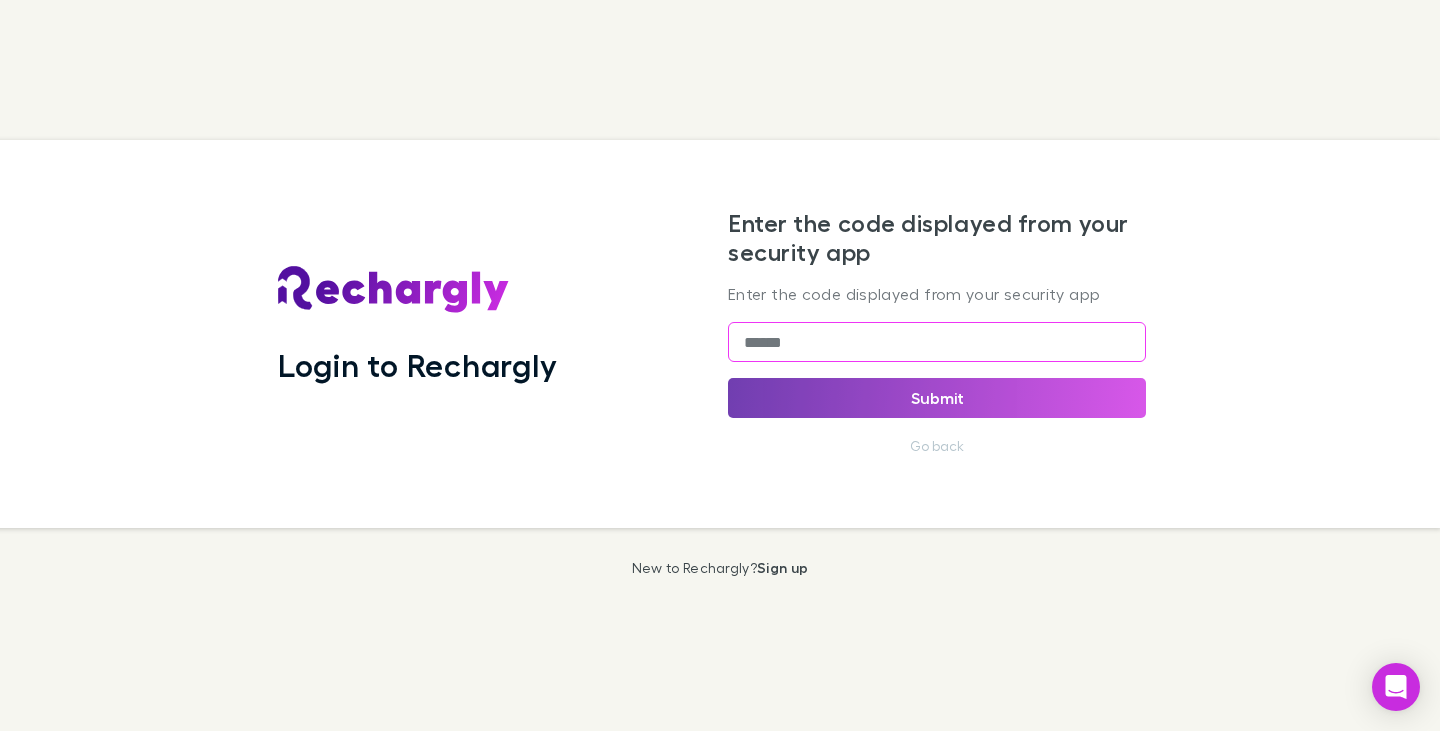 click on "Submit" at bounding box center (937, 398) 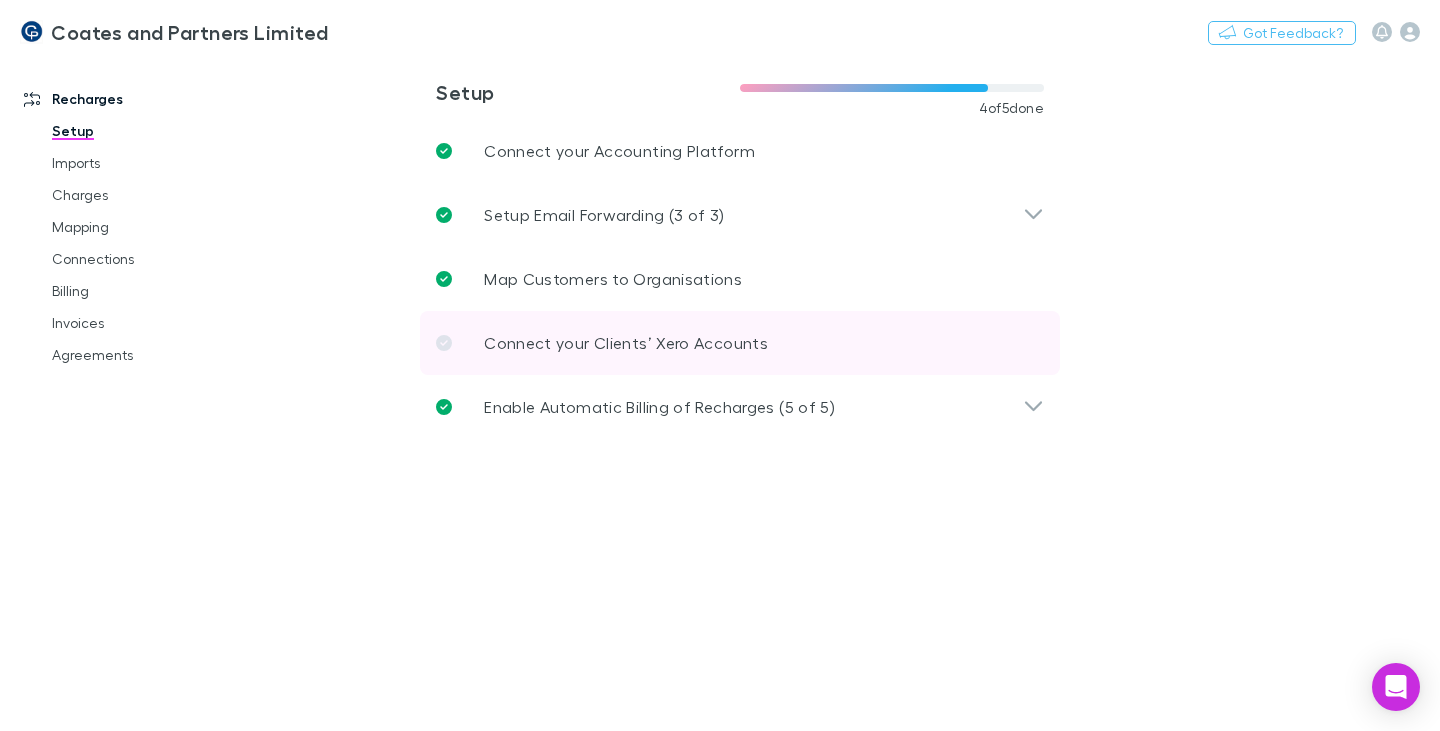 click at bounding box center (444, 343) 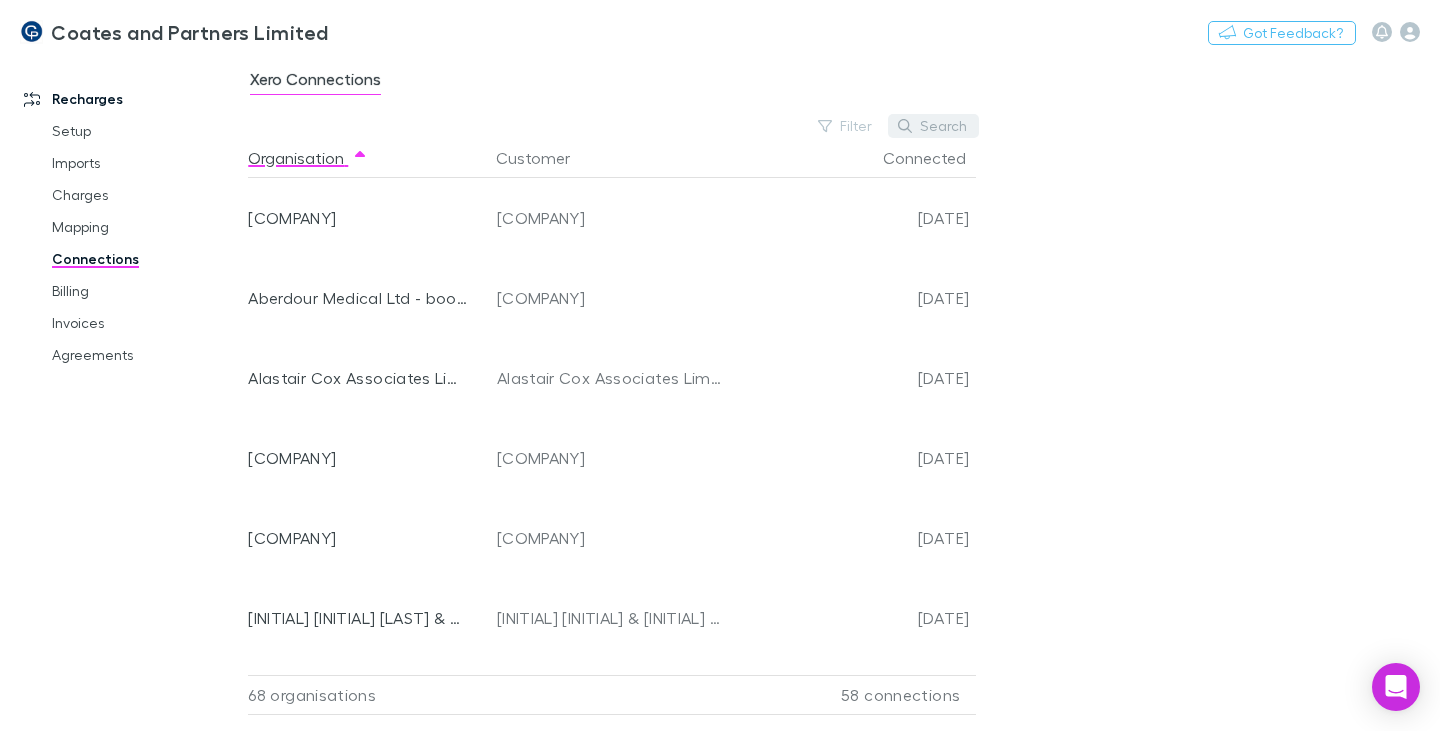 click on "Search" at bounding box center (933, 126) 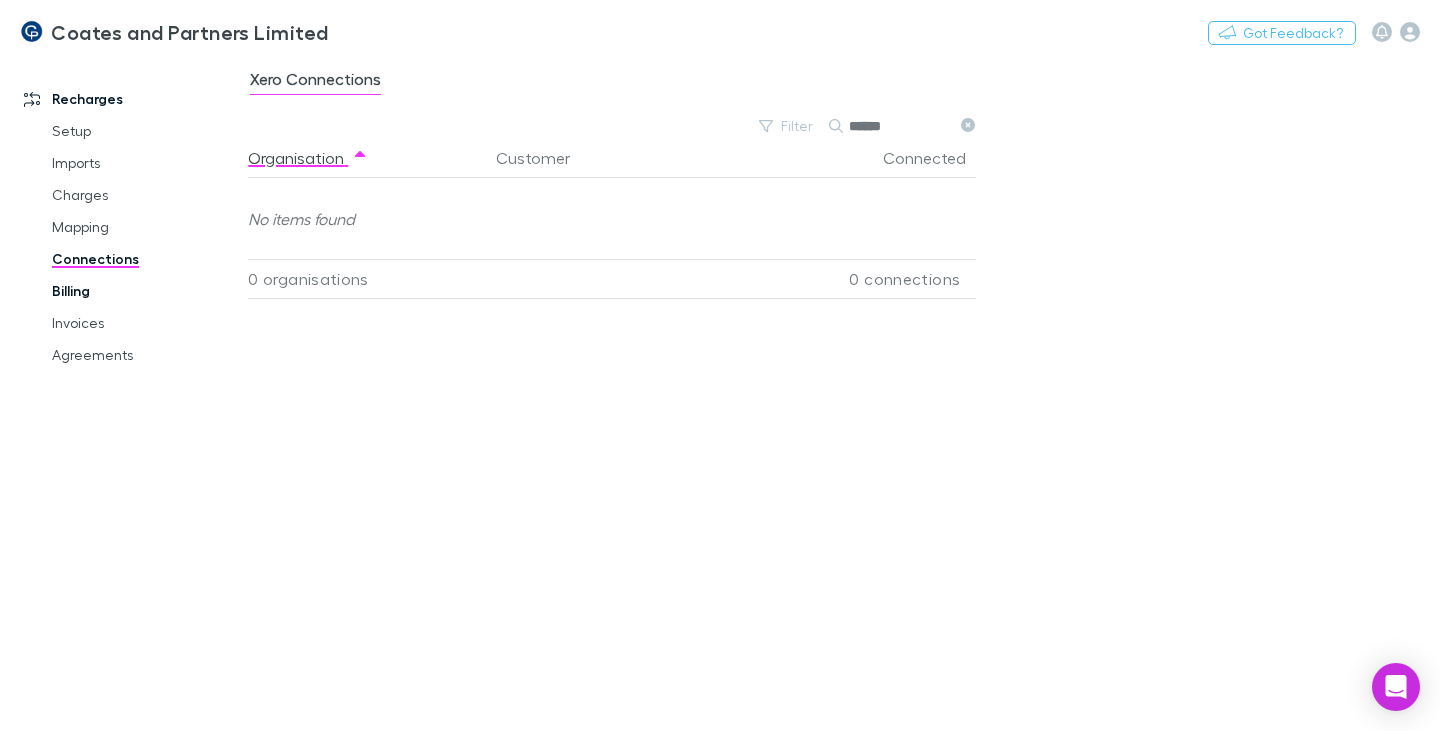 type on "******" 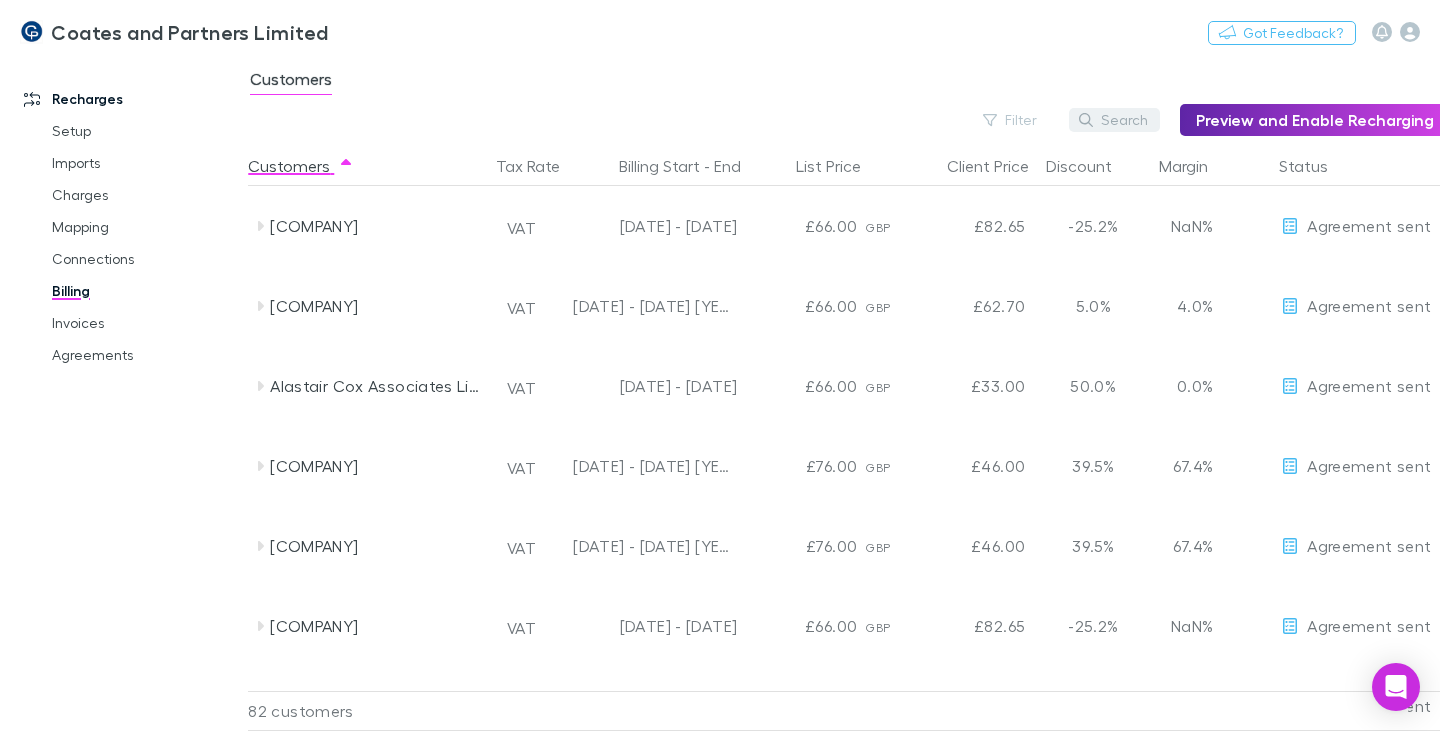 click on "Search" at bounding box center [1114, 120] 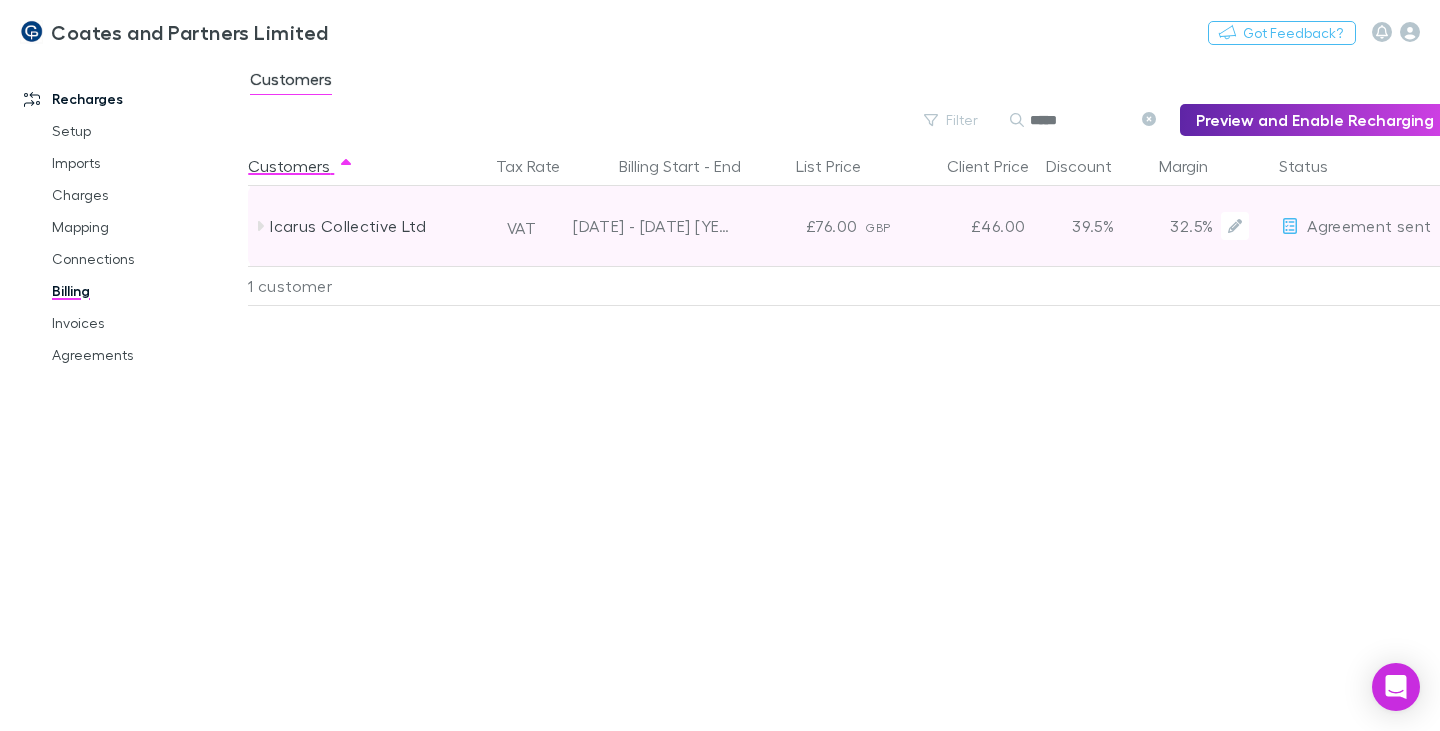 type on "*****" 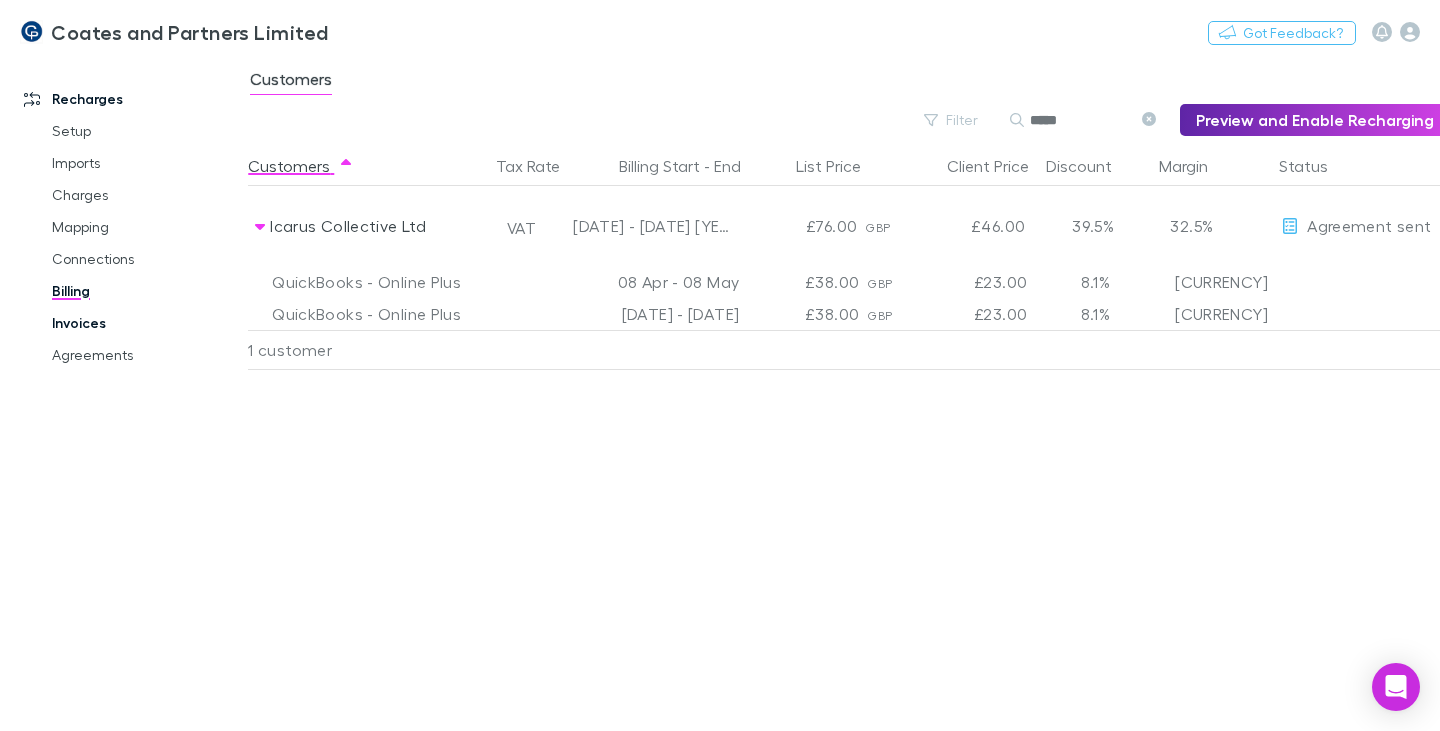 click on "Invoices" at bounding box center [145, 323] 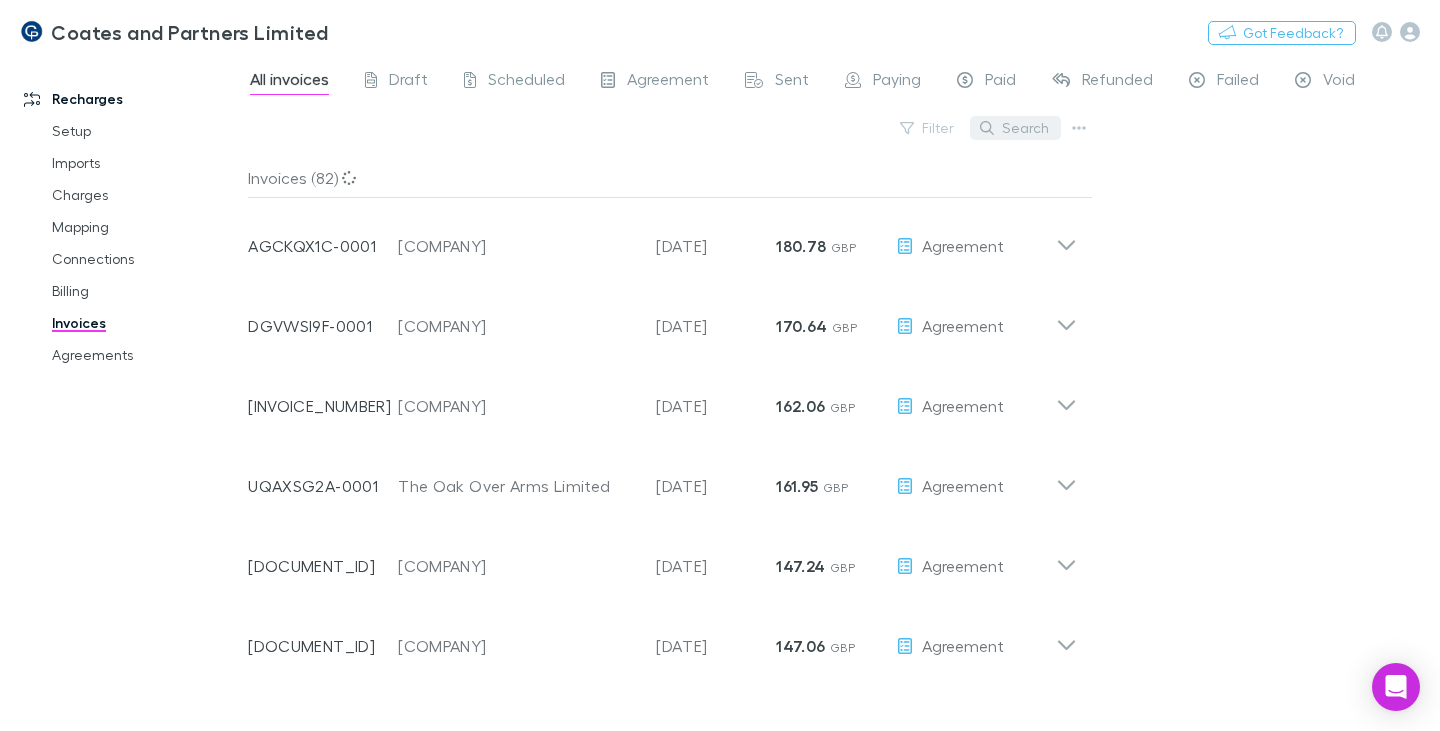 click on "Search" at bounding box center (1015, 128) 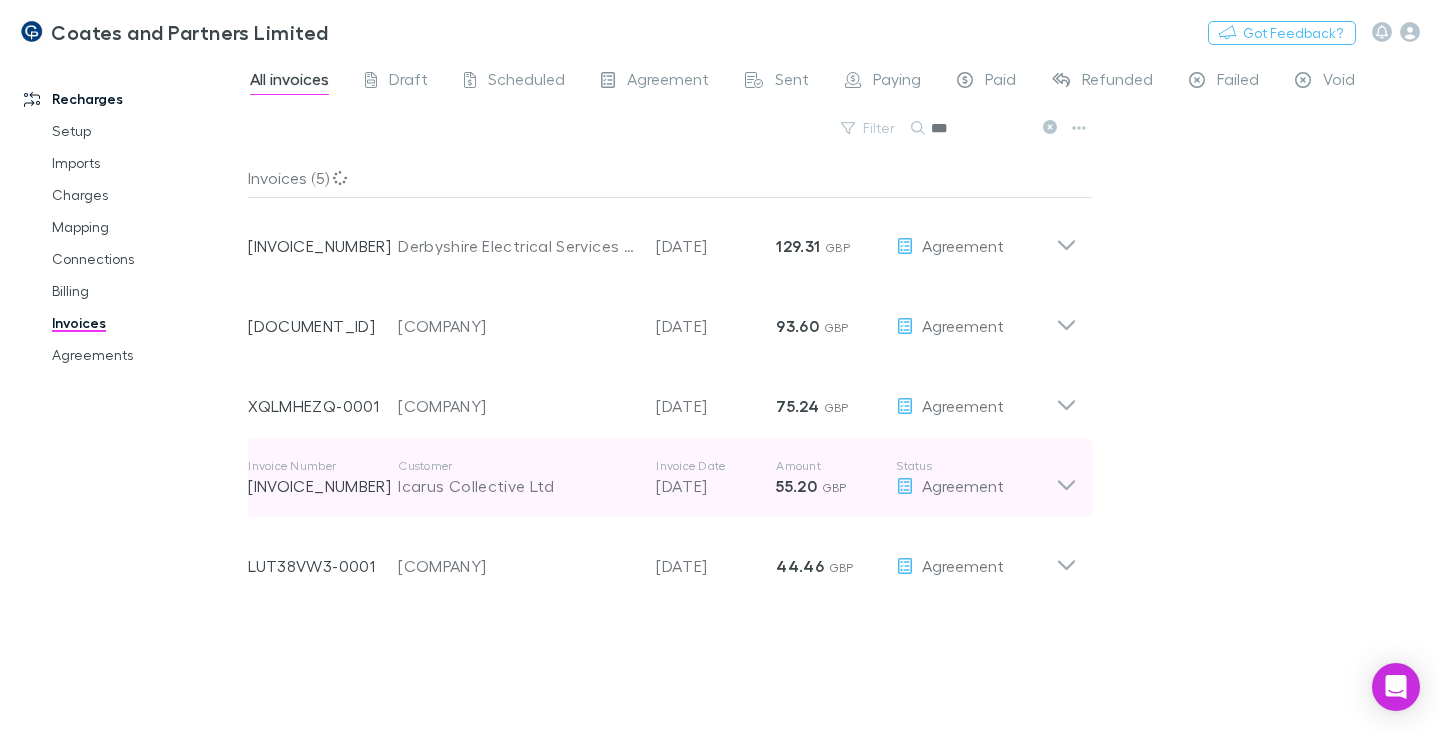type on "***" 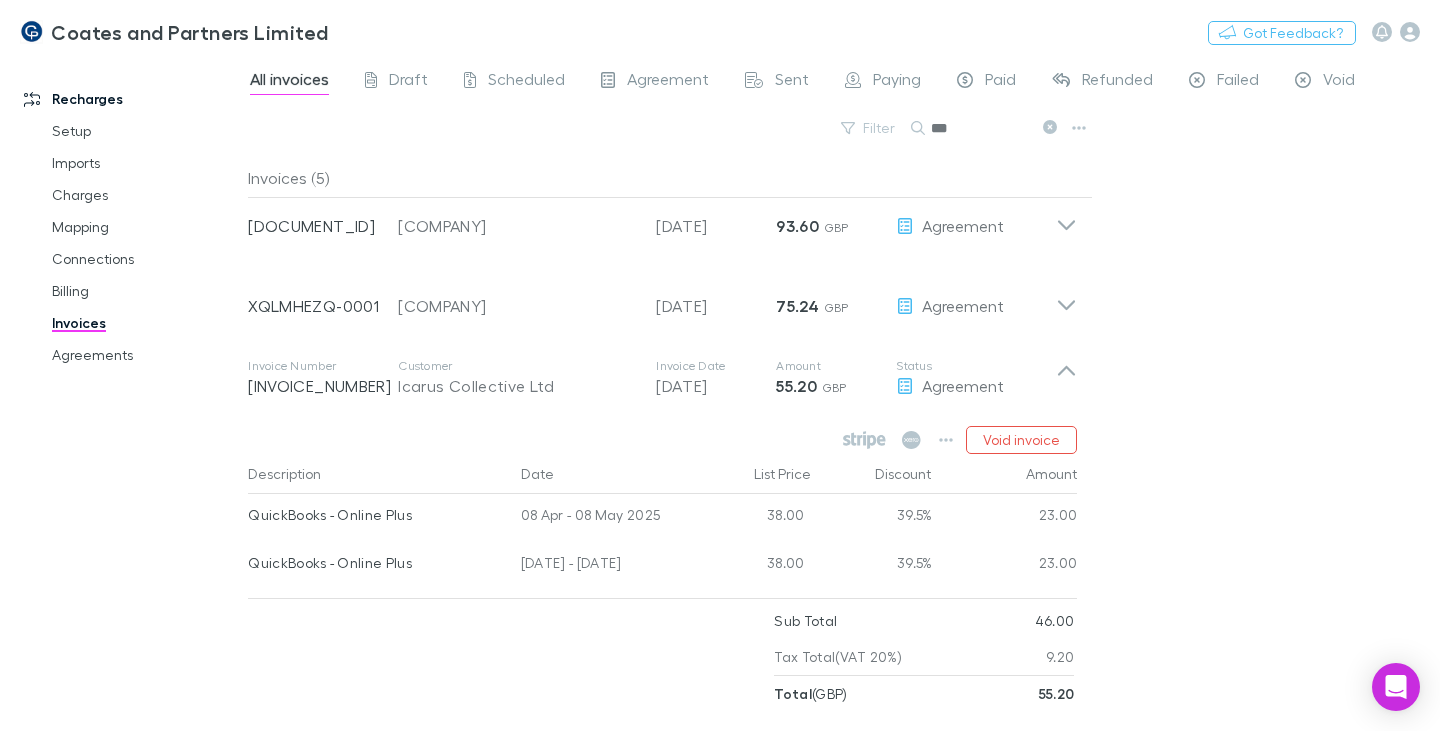 scroll, scrollTop: 177, scrollLeft: 0, axis: vertical 